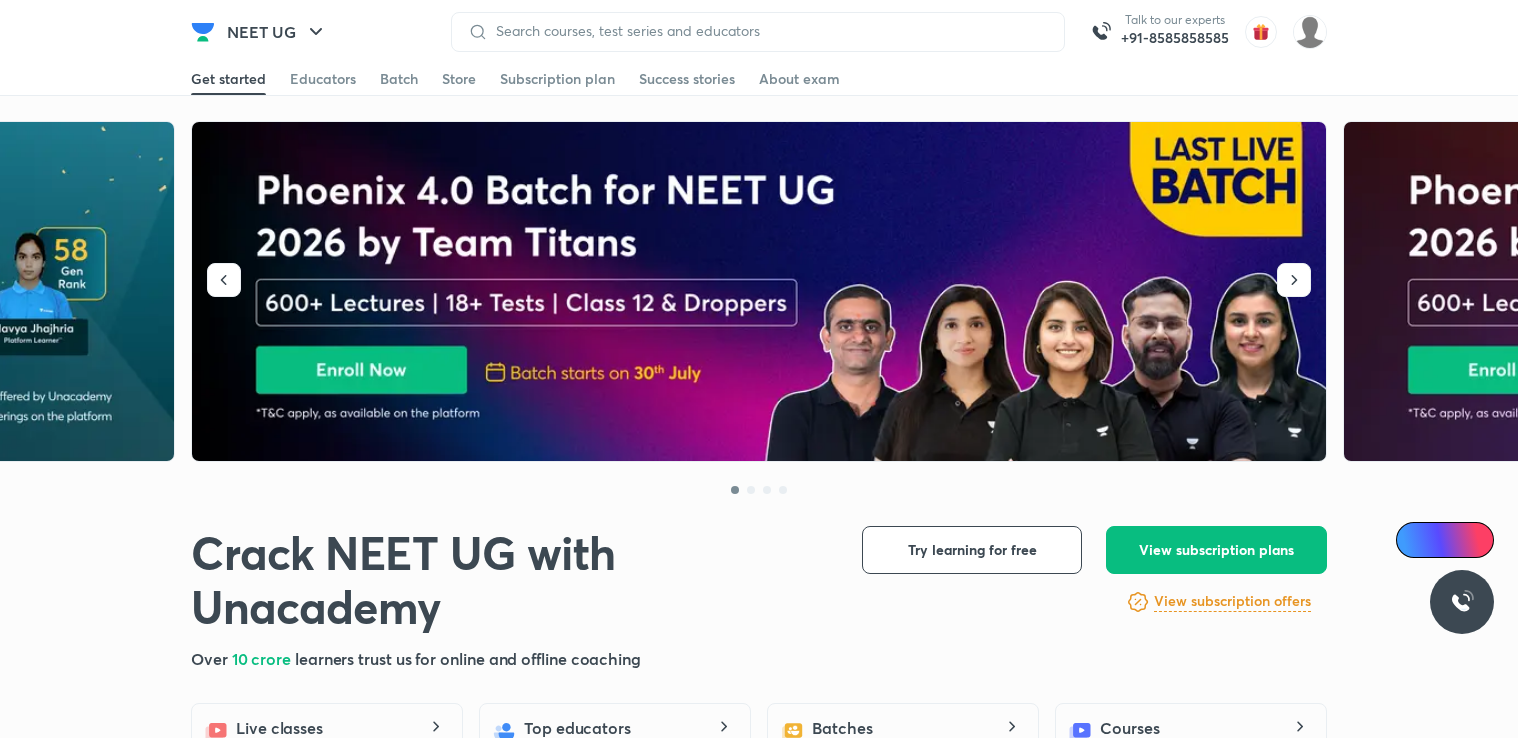scroll, scrollTop: 0, scrollLeft: 0, axis: both 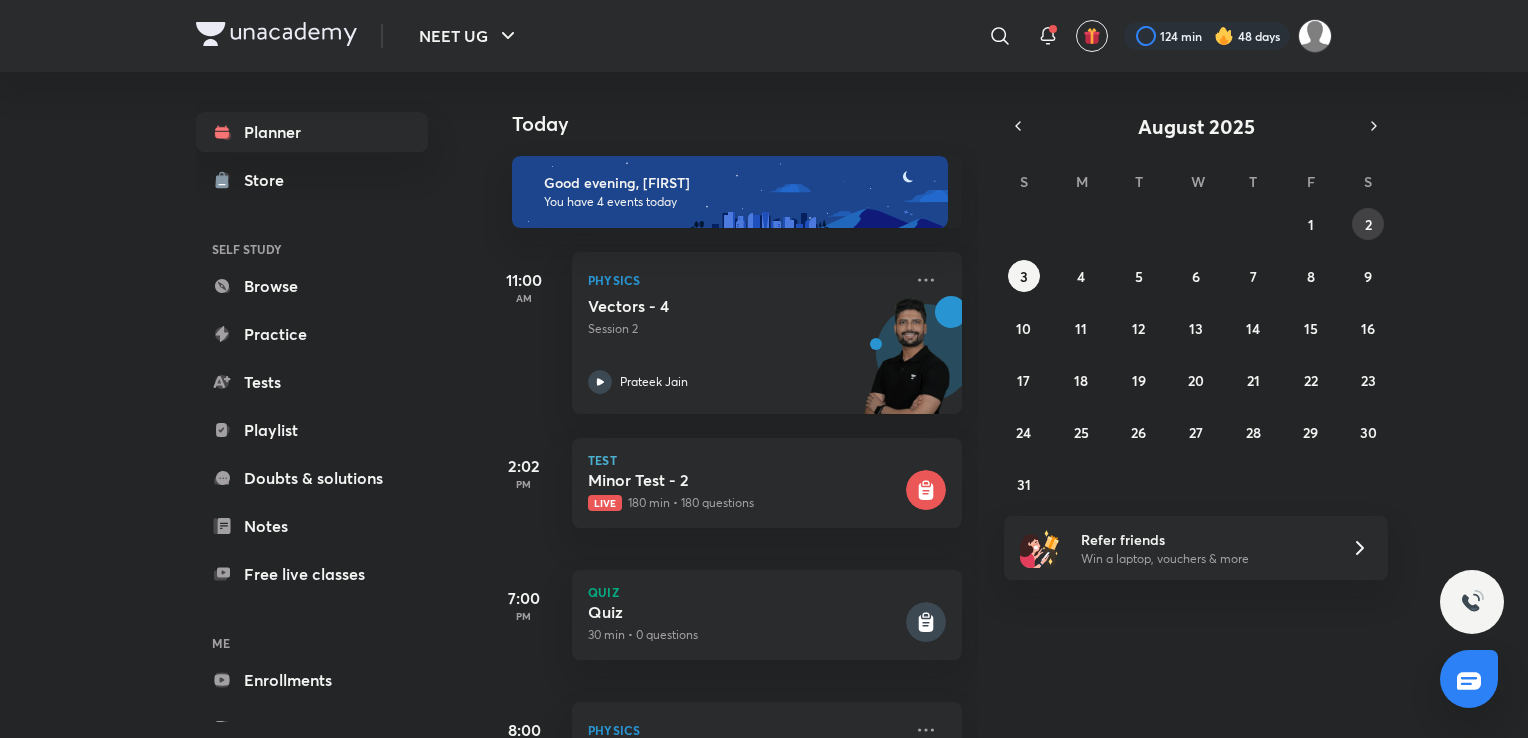 click on "2" at bounding box center (1368, 224) 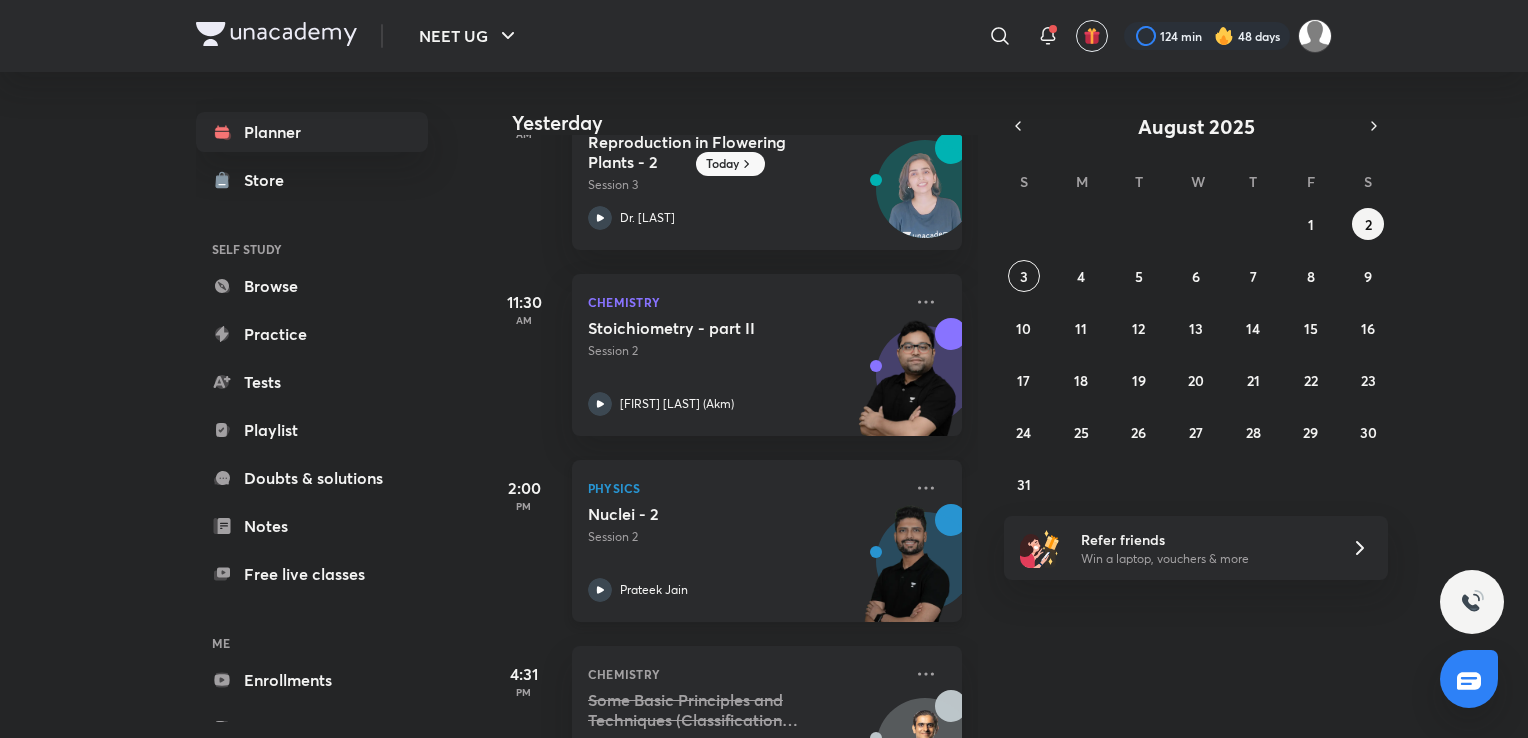 scroll, scrollTop: 75, scrollLeft: 0, axis: vertical 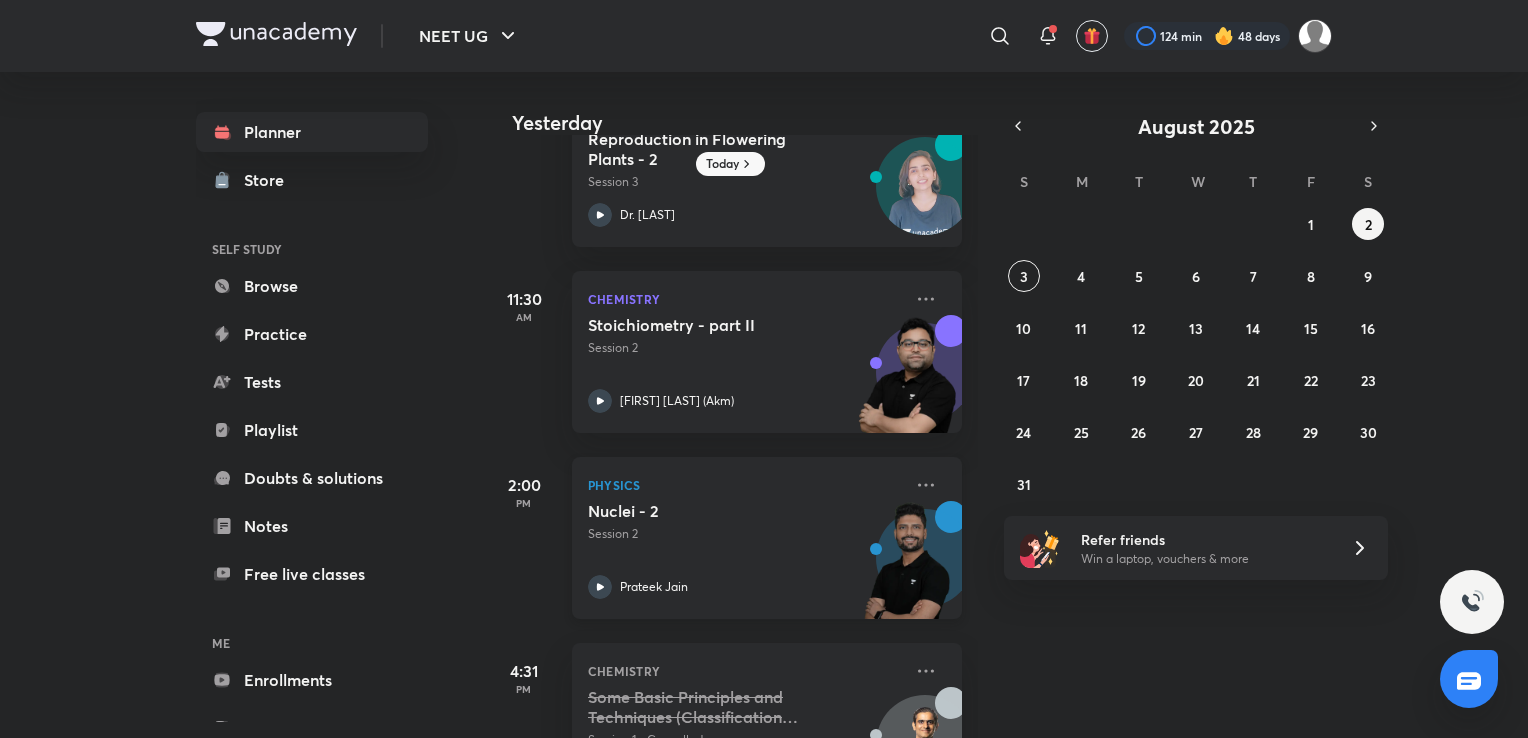 click on "Prateek Jain" at bounding box center [745, 587] 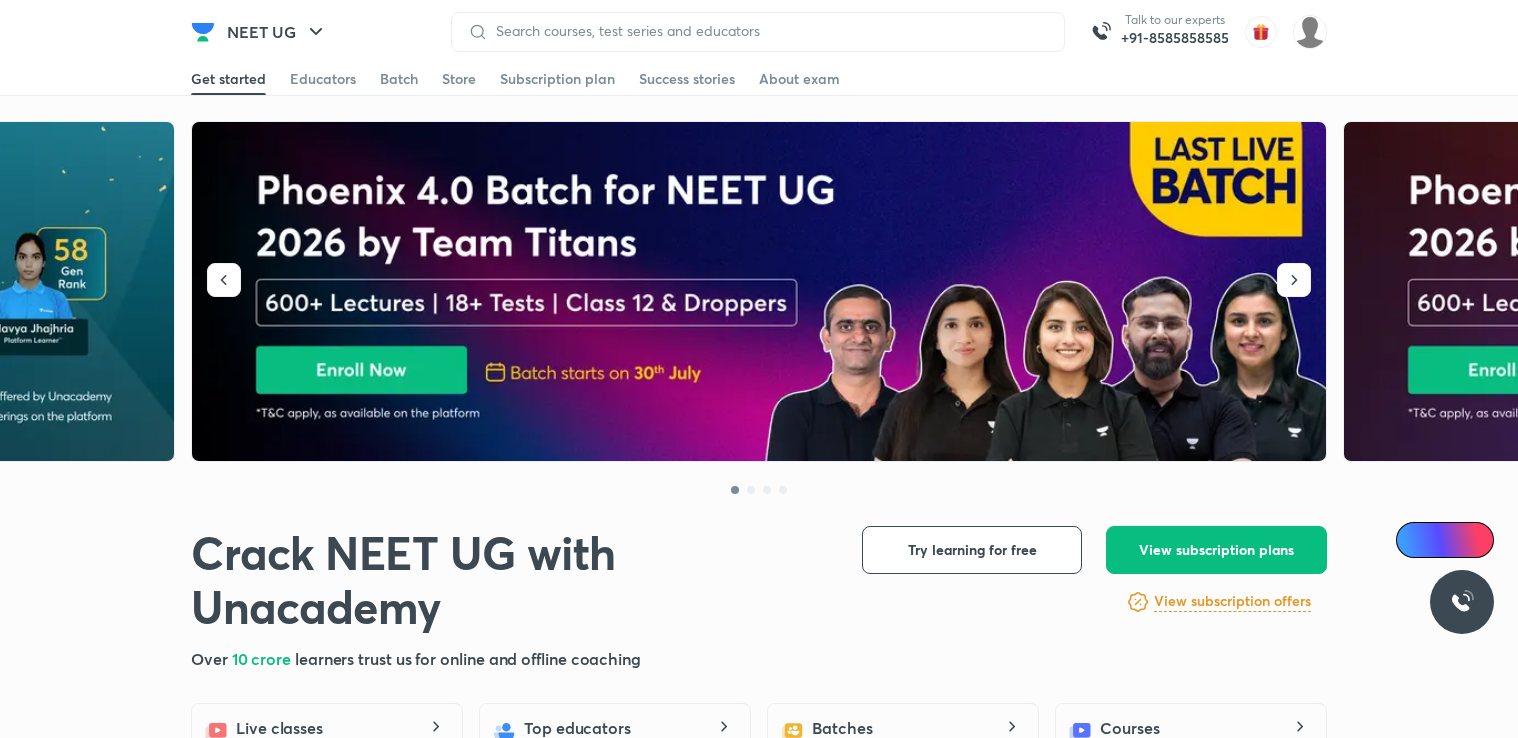 scroll, scrollTop: 0, scrollLeft: 0, axis: both 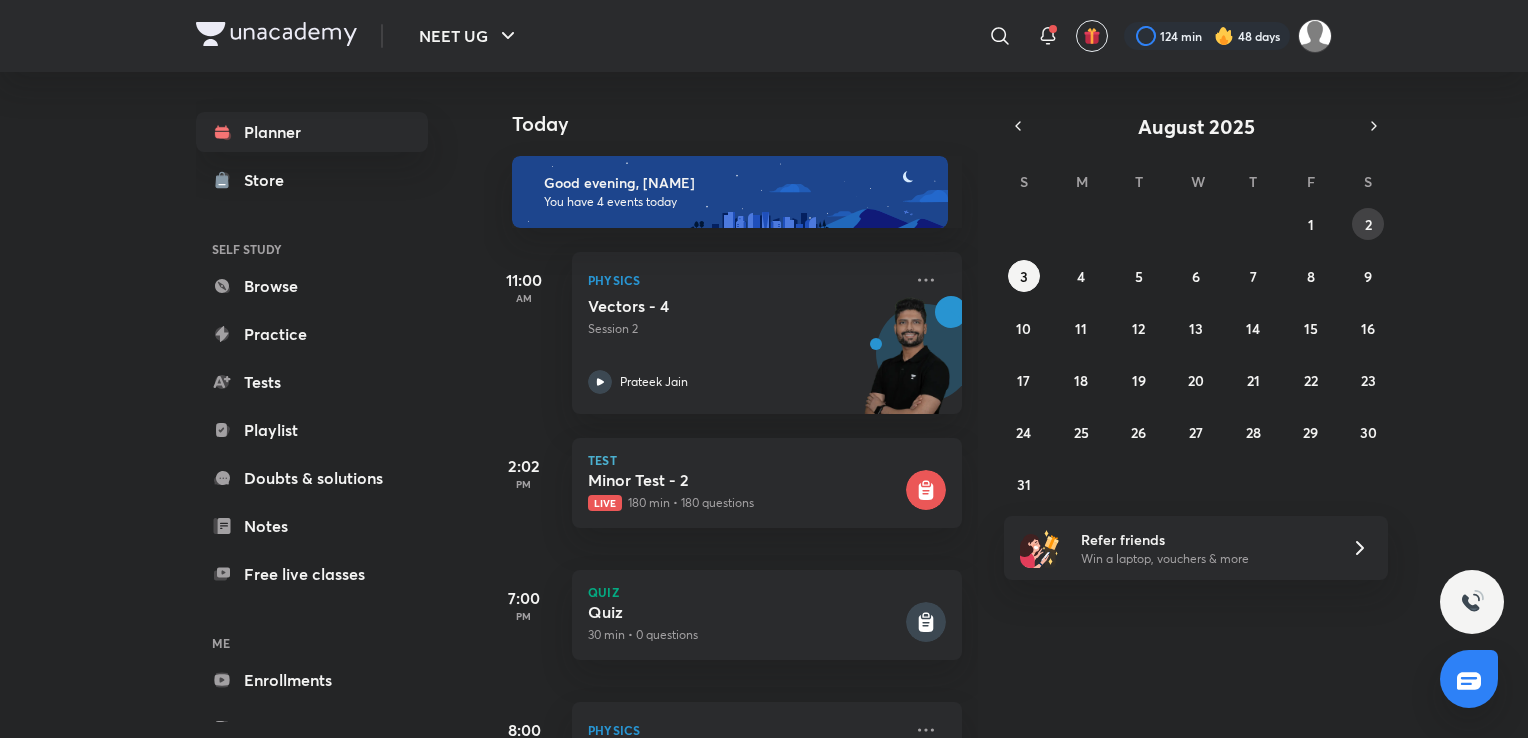 click on "2" at bounding box center (1368, 224) 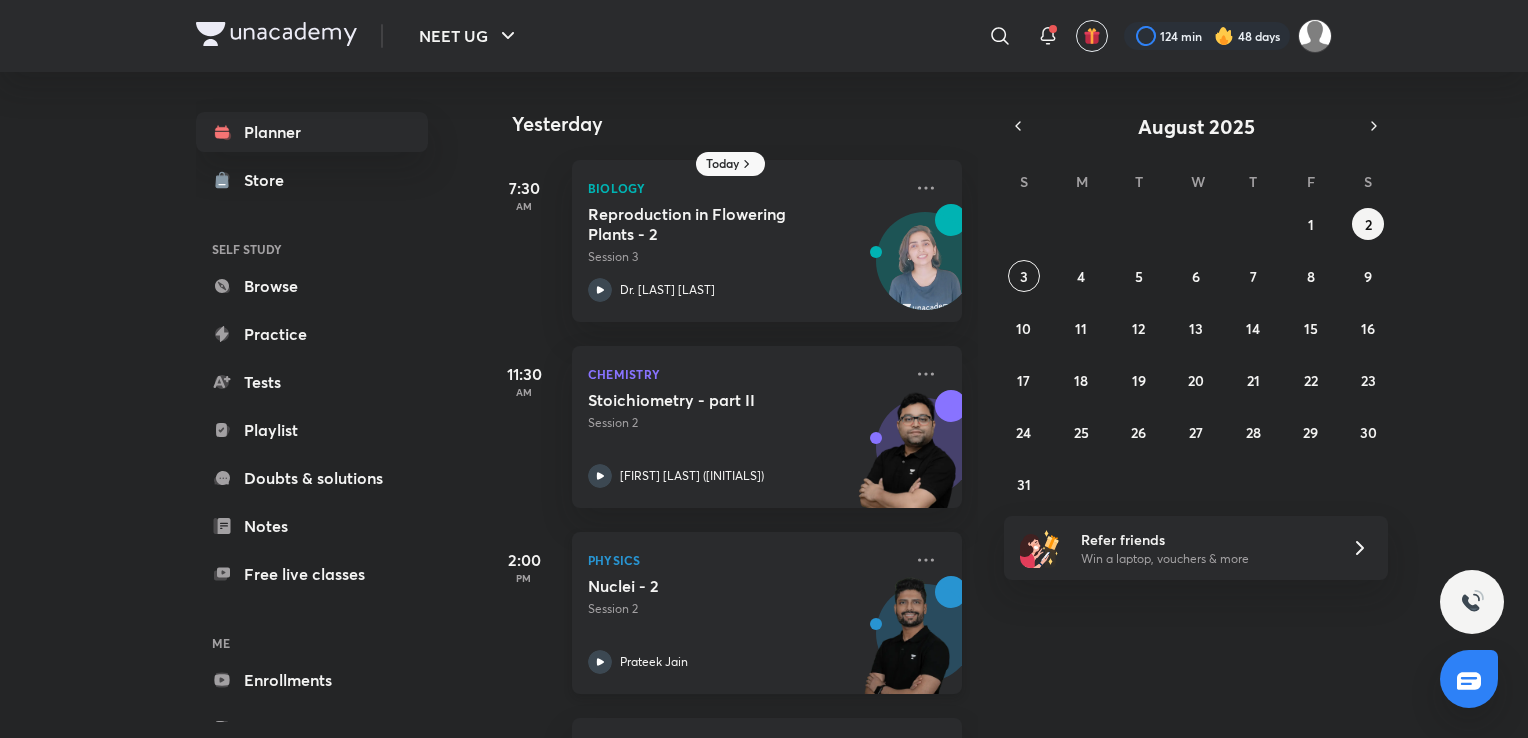 click on "Session 2" at bounding box center (745, 609) 